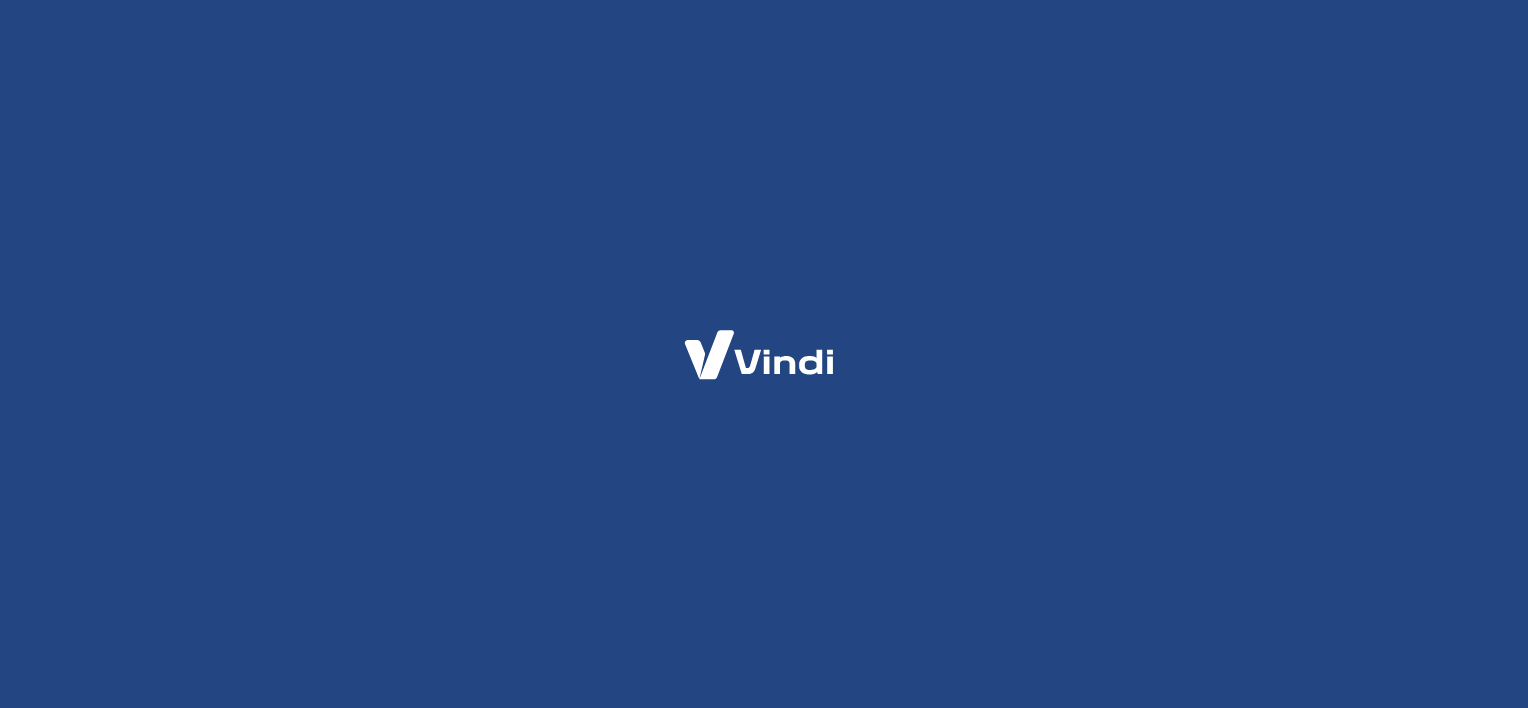 scroll, scrollTop: 0, scrollLeft: 0, axis: both 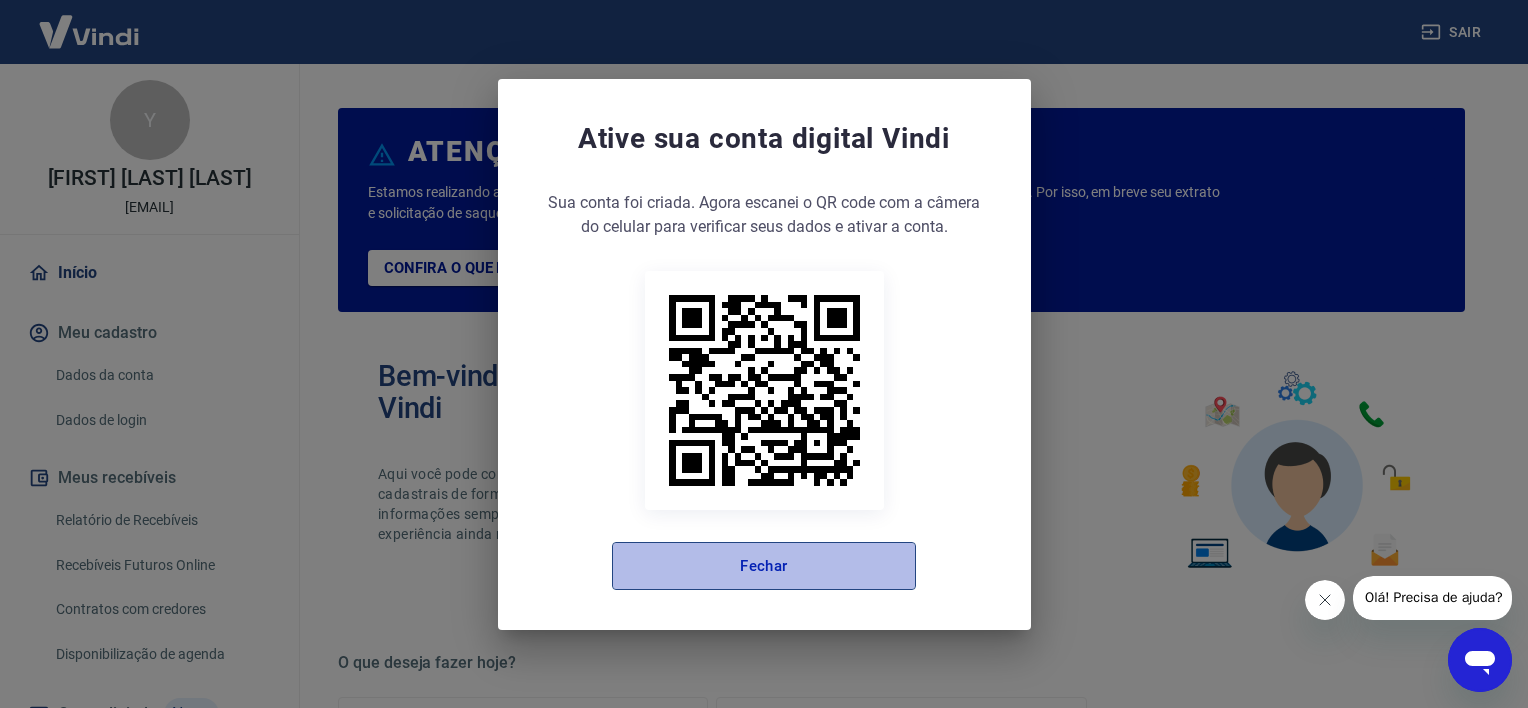 click on "Fechar" at bounding box center (764, 566) 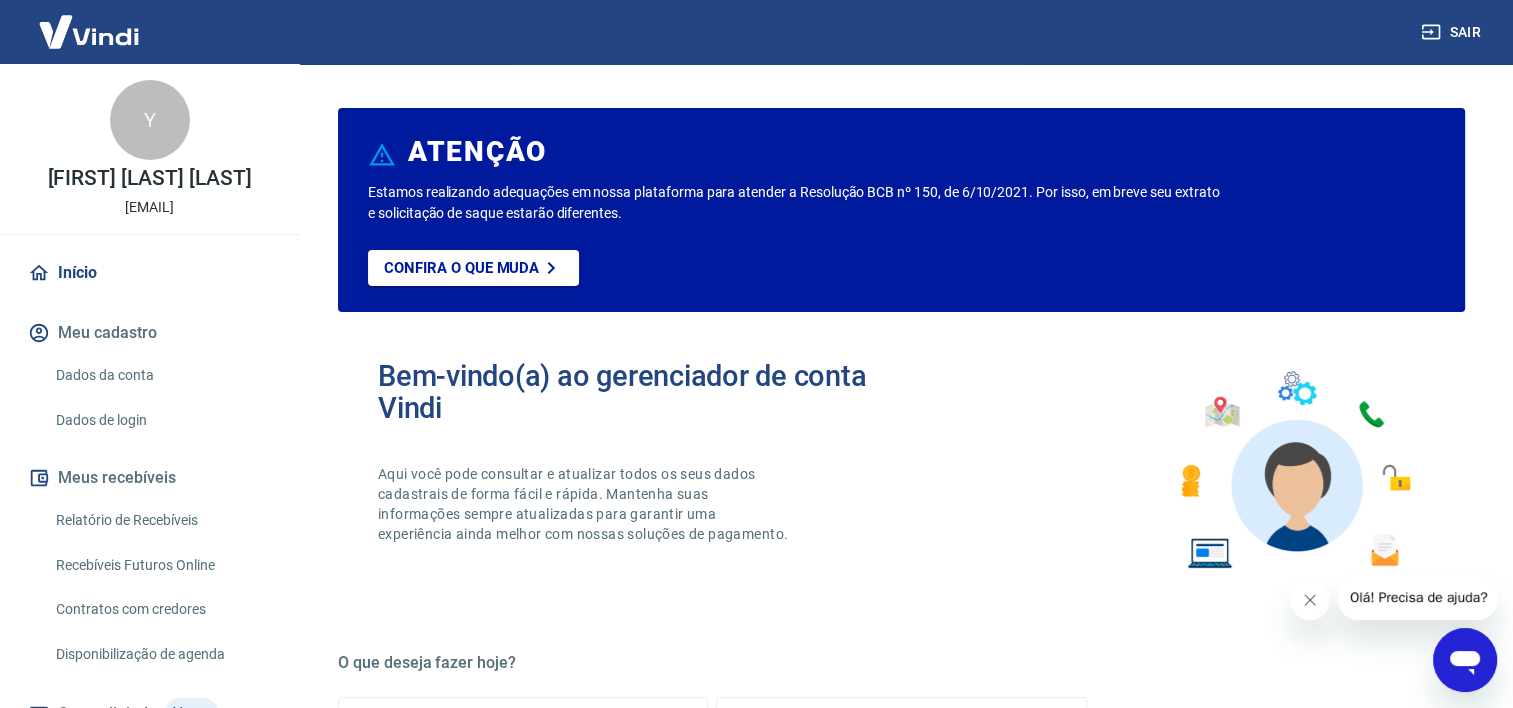 click on "Recebíveis Futuros Online" at bounding box center [161, 565] 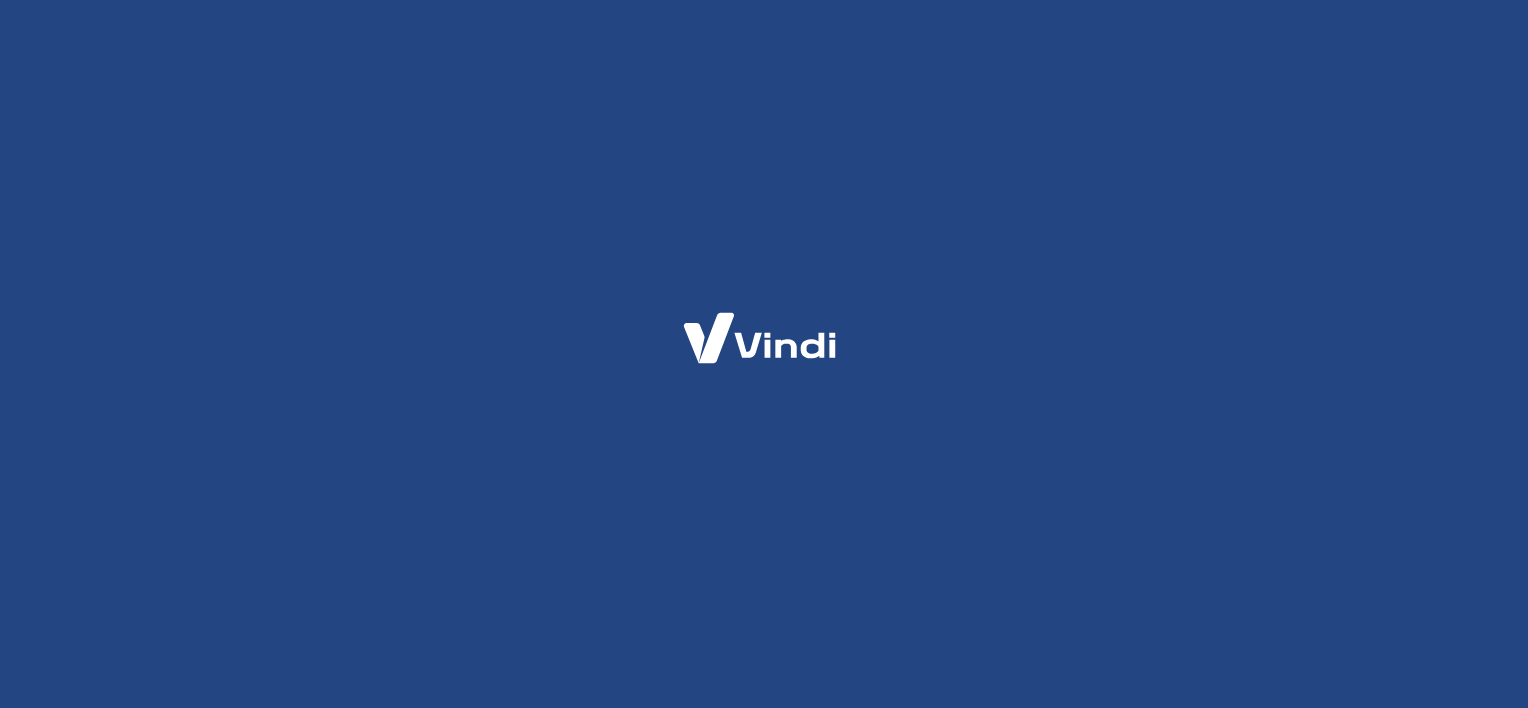 scroll, scrollTop: 0, scrollLeft: 0, axis: both 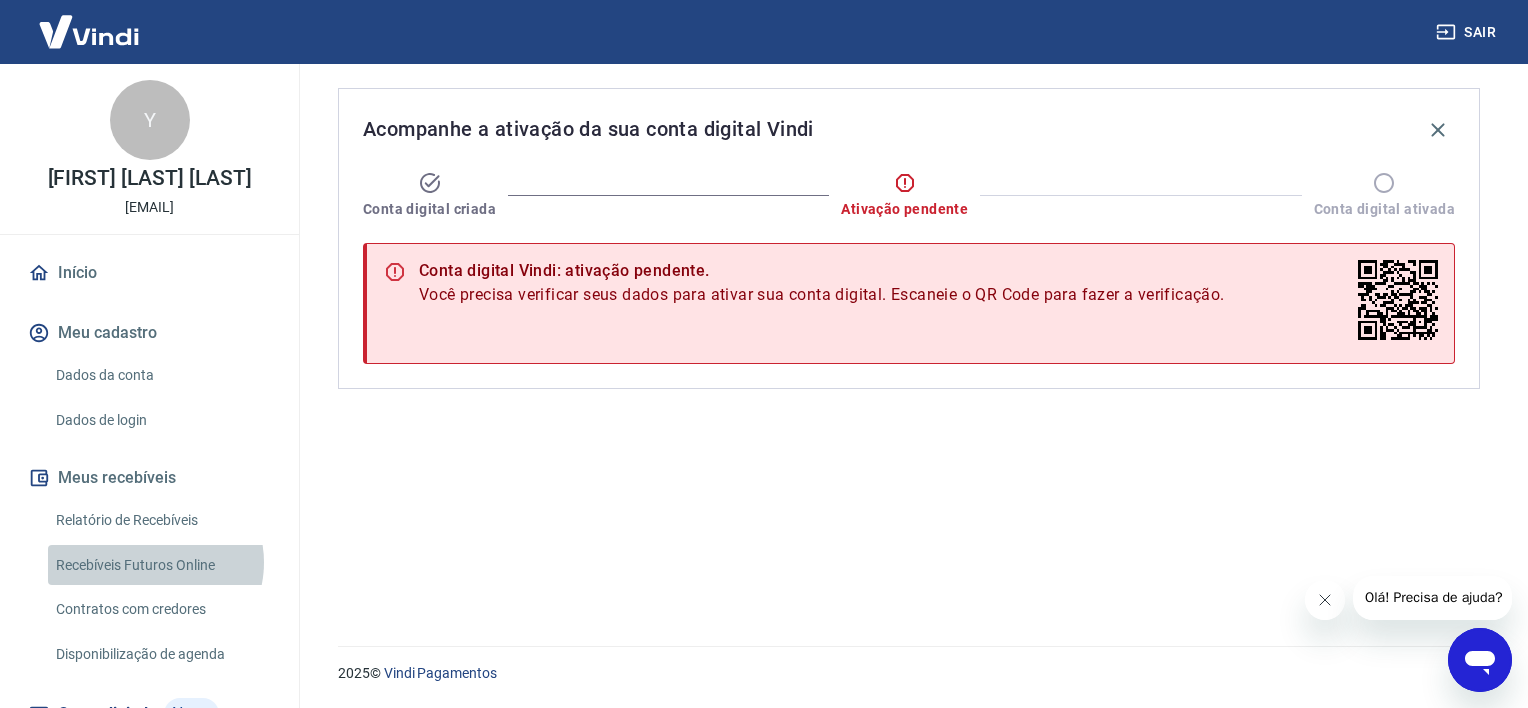 click on "Recebíveis Futuros Online" at bounding box center (161, 565) 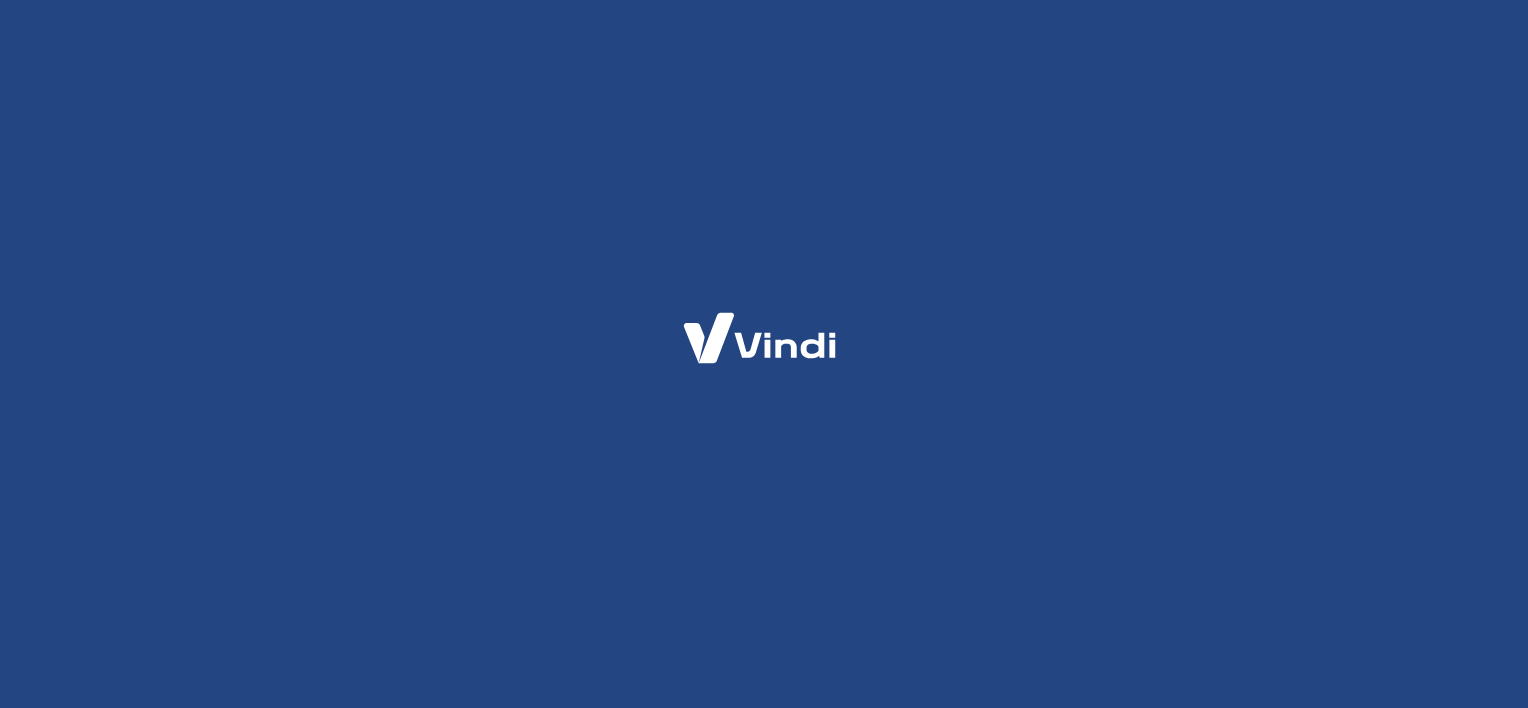 scroll, scrollTop: 0, scrollLeft: 0, axis: both 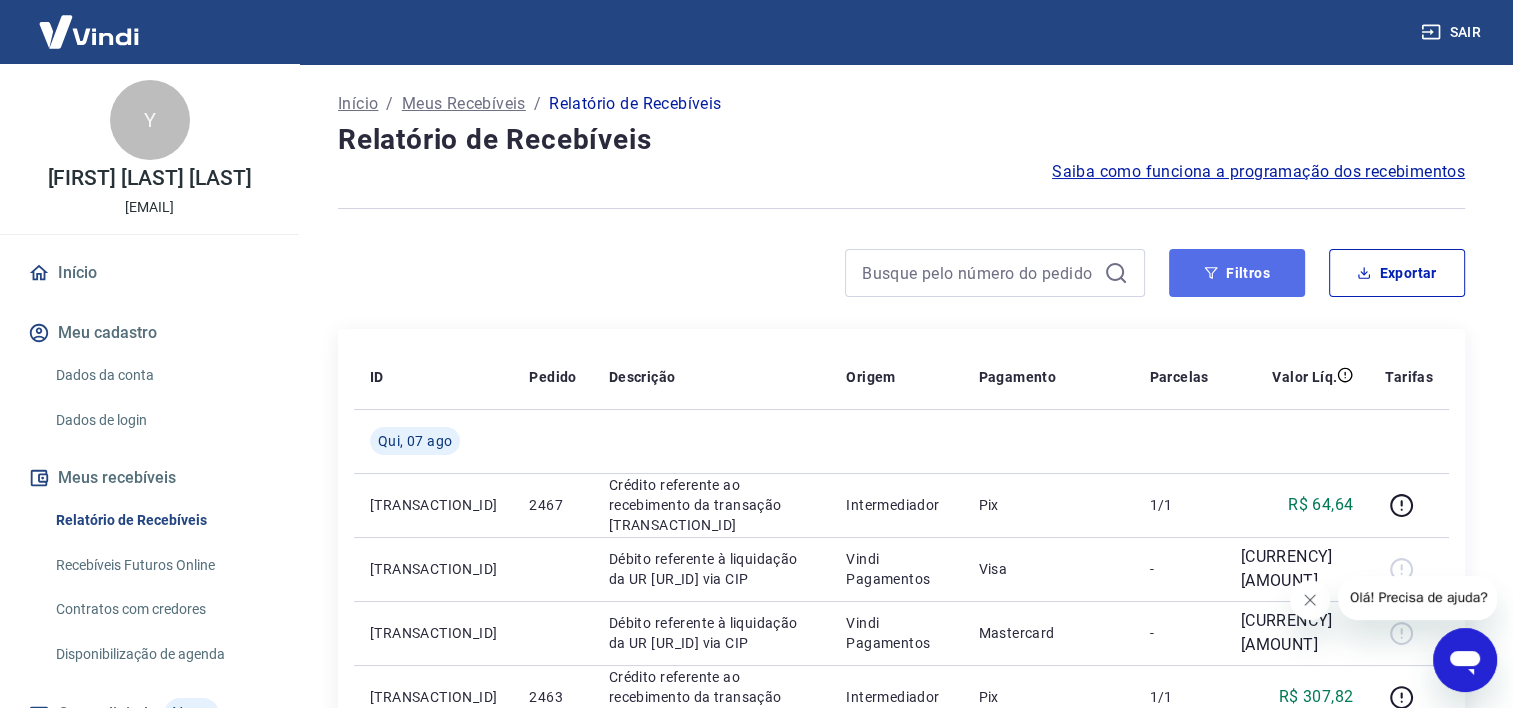 click on "Filtros" at bounding box center [1237, 273] 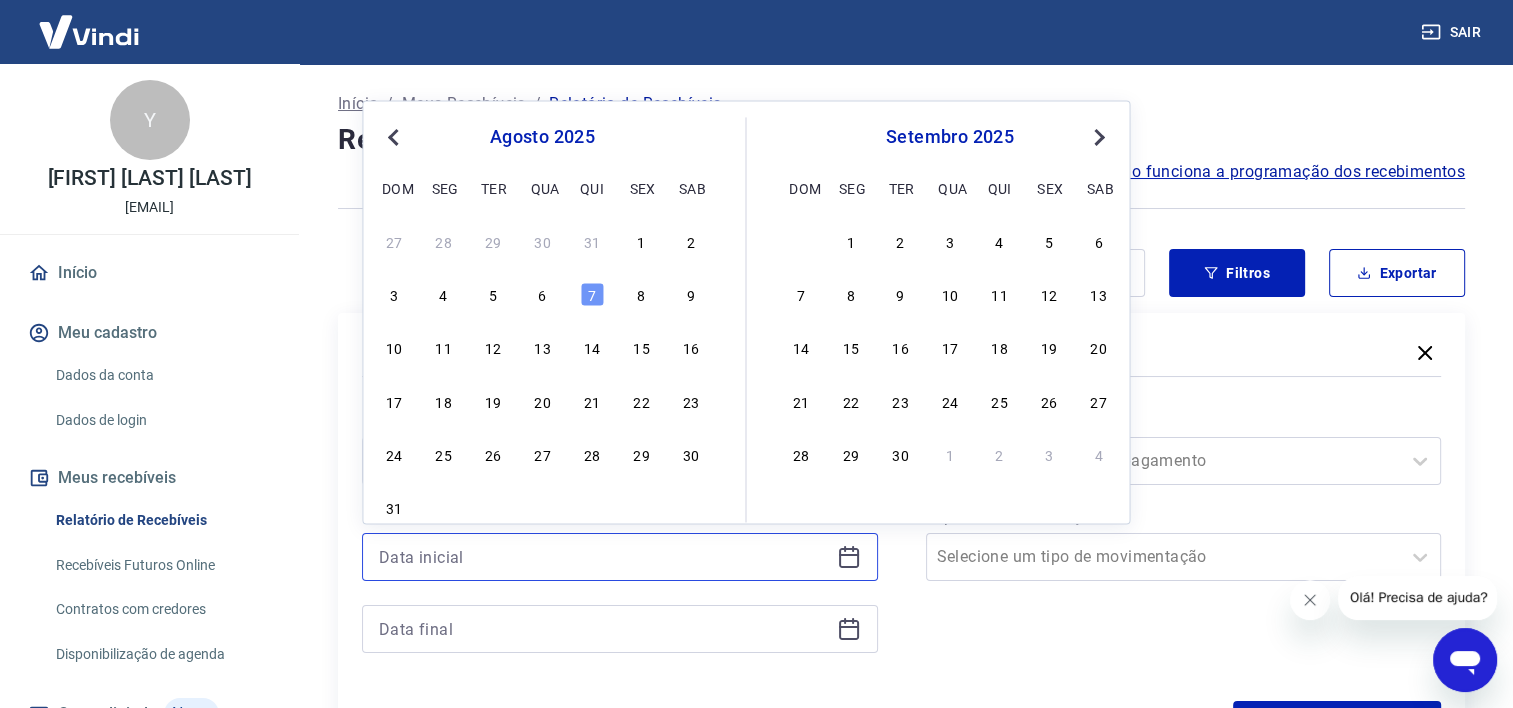 click at bounding box center (604, 557) 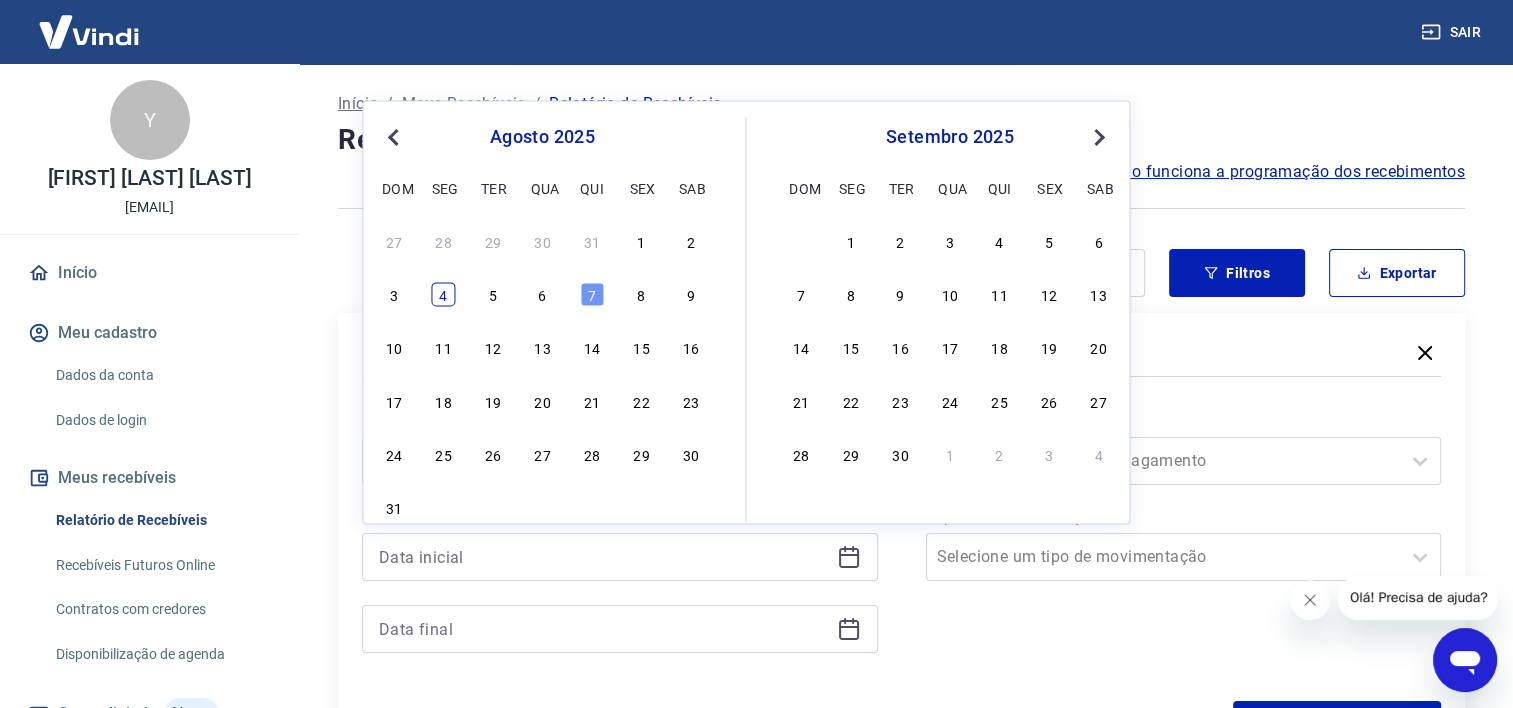 click on "4" at bounding box center (444, 295) 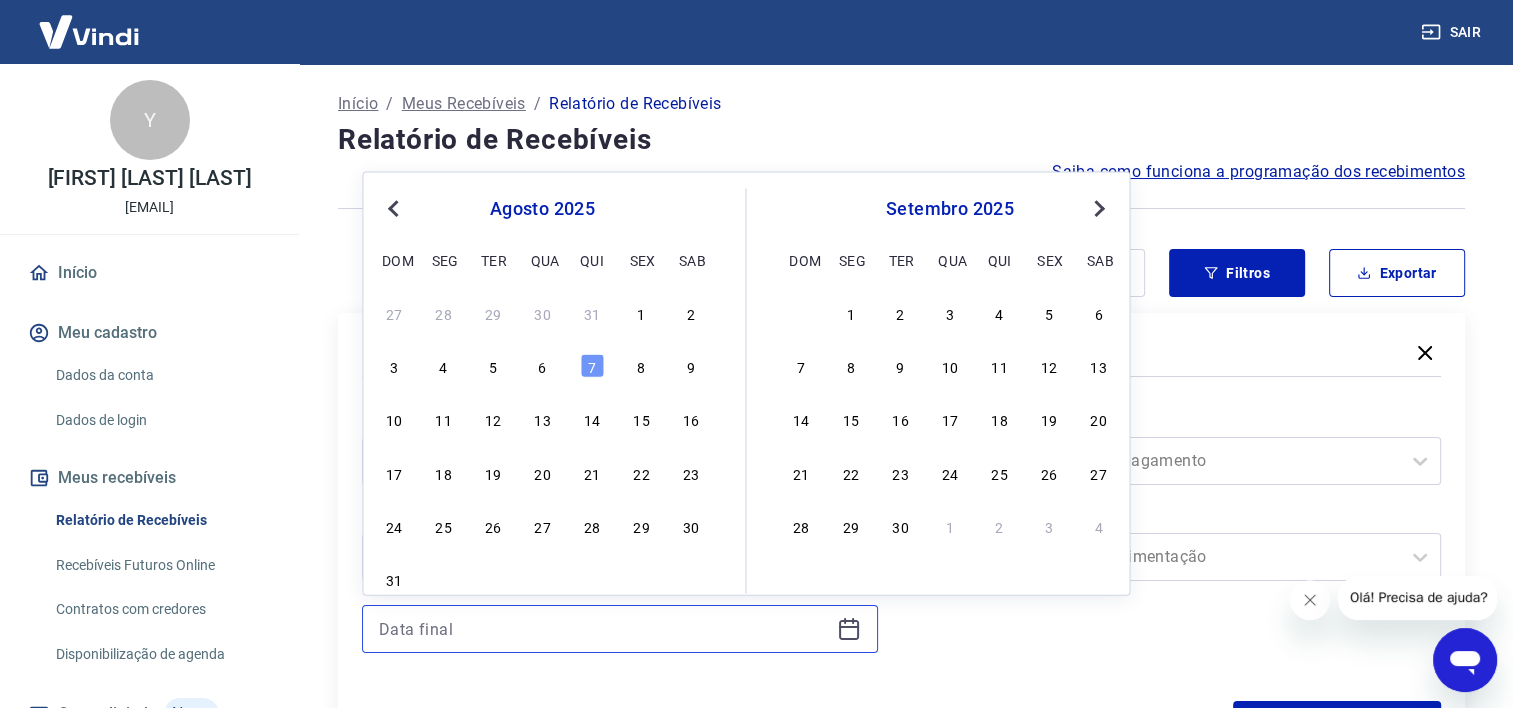 click at bounding box center [604, 629] 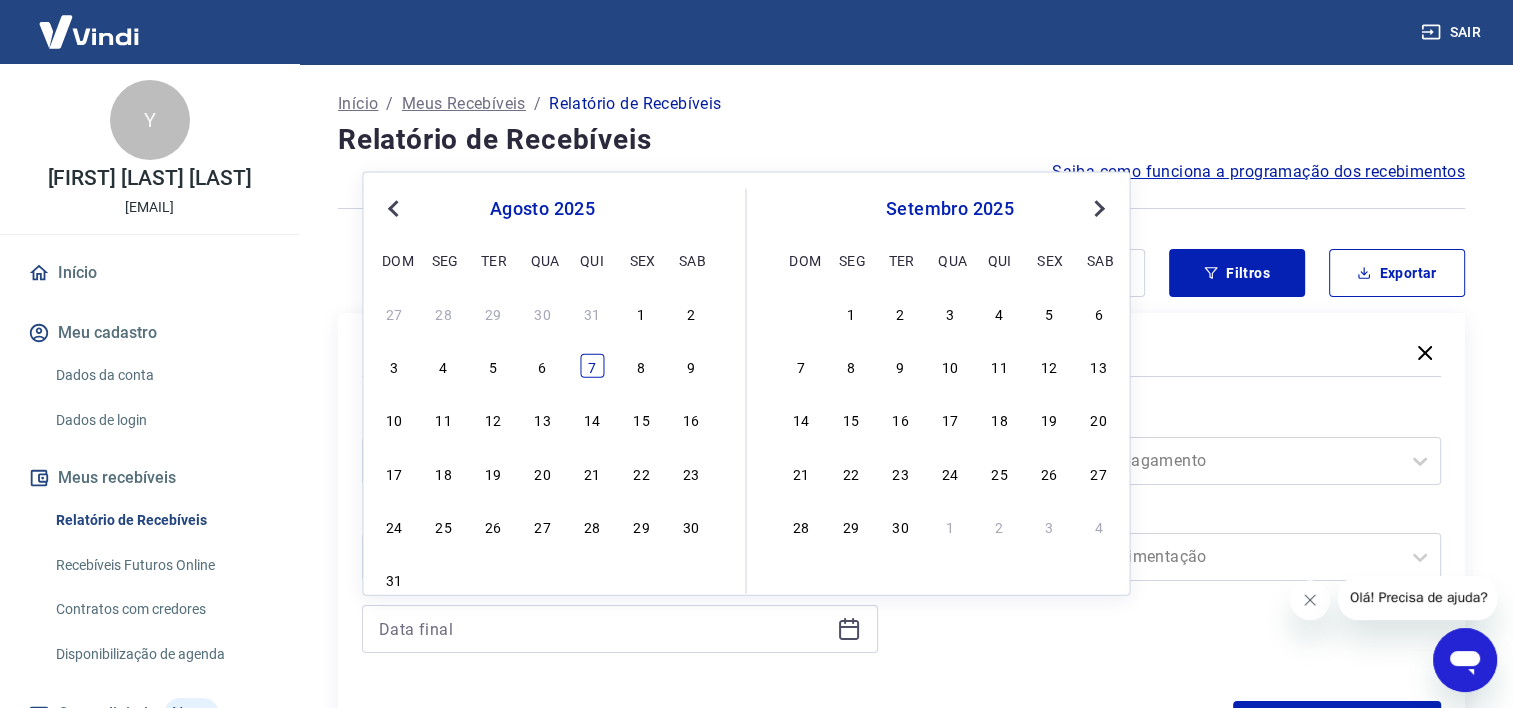 click on "7" at bounding box center (592, 366) 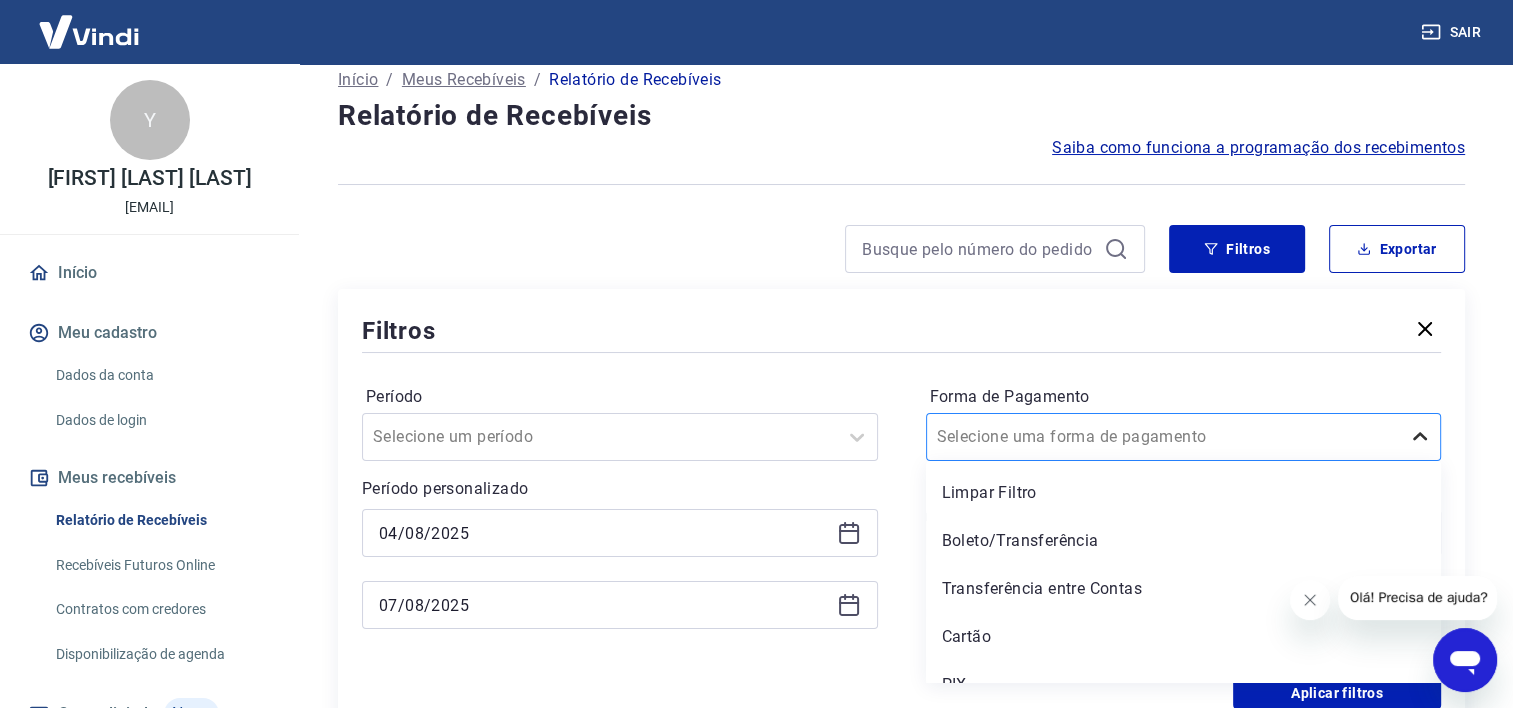 click on "option Limpar Filtro focused, 1 of 5. 5 results available. Use Up and Down to choose options, press Enter to select the currently focused option, press Escape to exit the menu, press Tab to select the option and exit the menu. Selecione uma forma de pagamento Limpar Filtro Boleto/Transferência Transferência entre Contas Cartão PIX" at bounding box center [1184, 437] 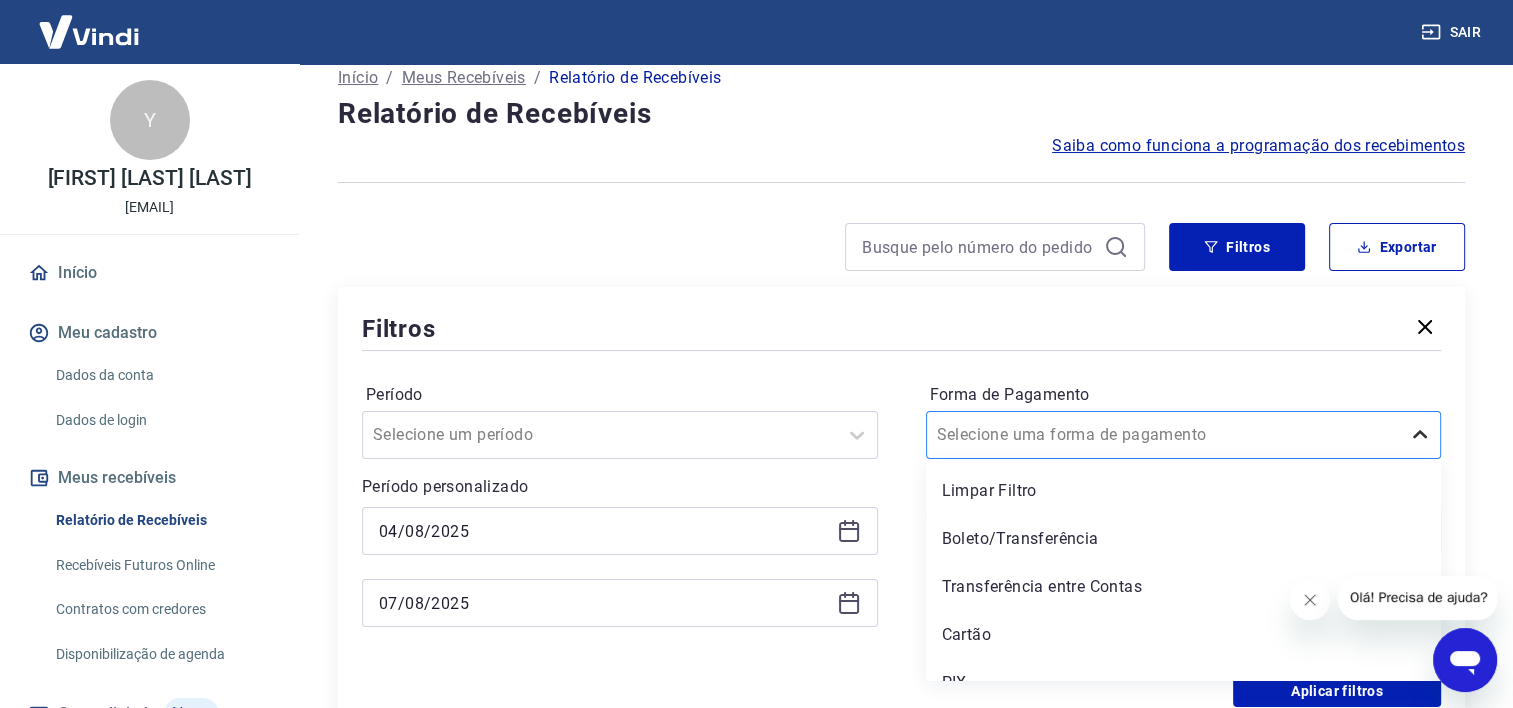 scroll, scrollTop: 25, scrollLeft: 0, axis: vertical 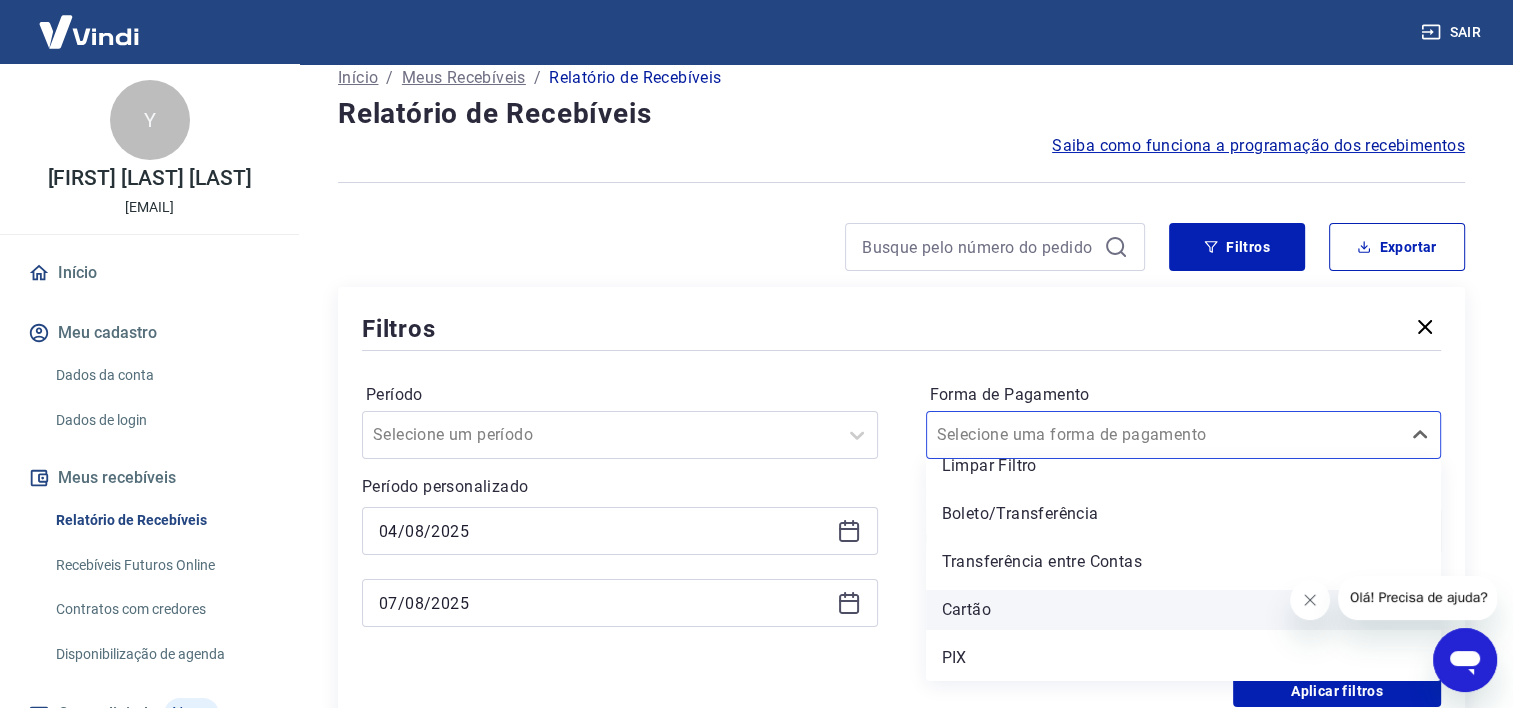 click on "Cartão" at bounding box center [1184, 610] 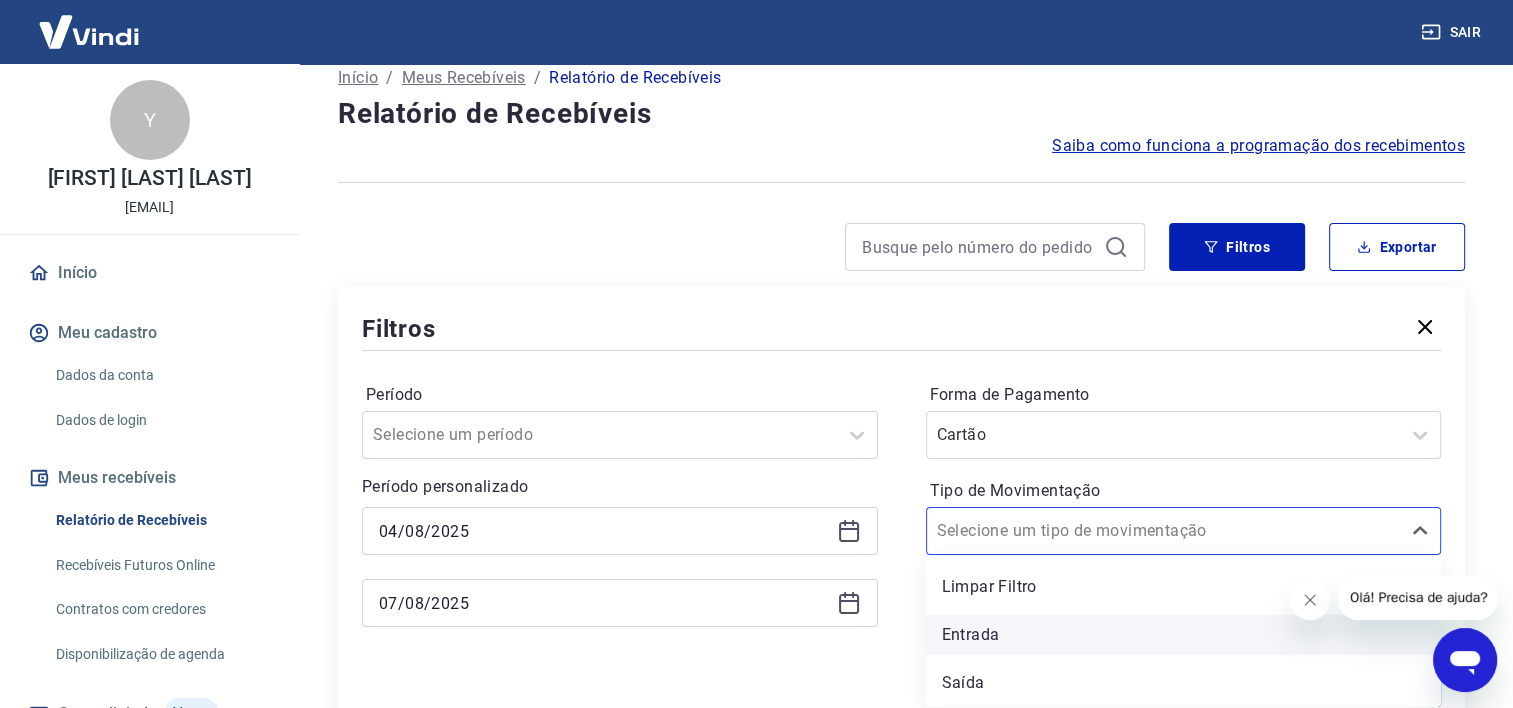 click on "Entrada" at bounding box center [1184, 635] 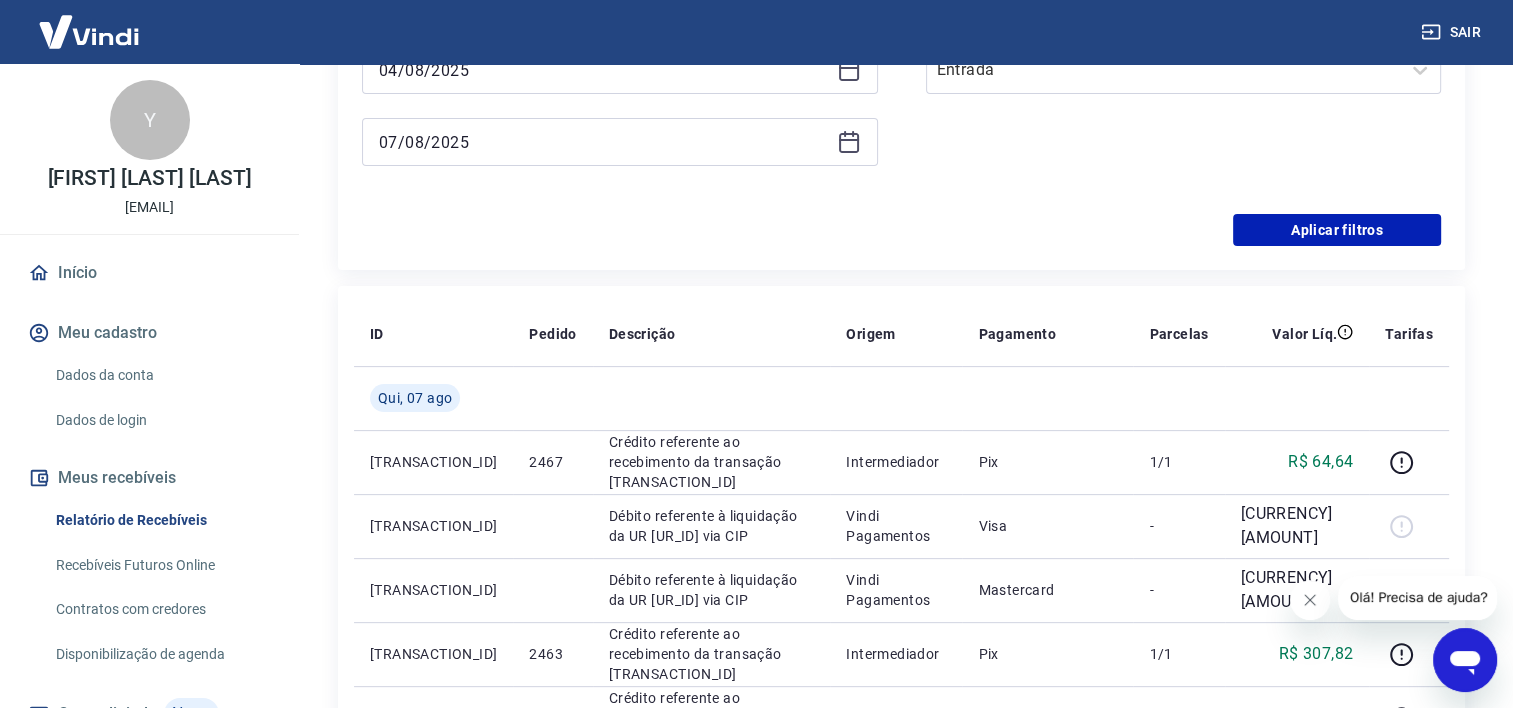 scroll, scrollTop: 471, scrollLeft: 0, axis: vertical 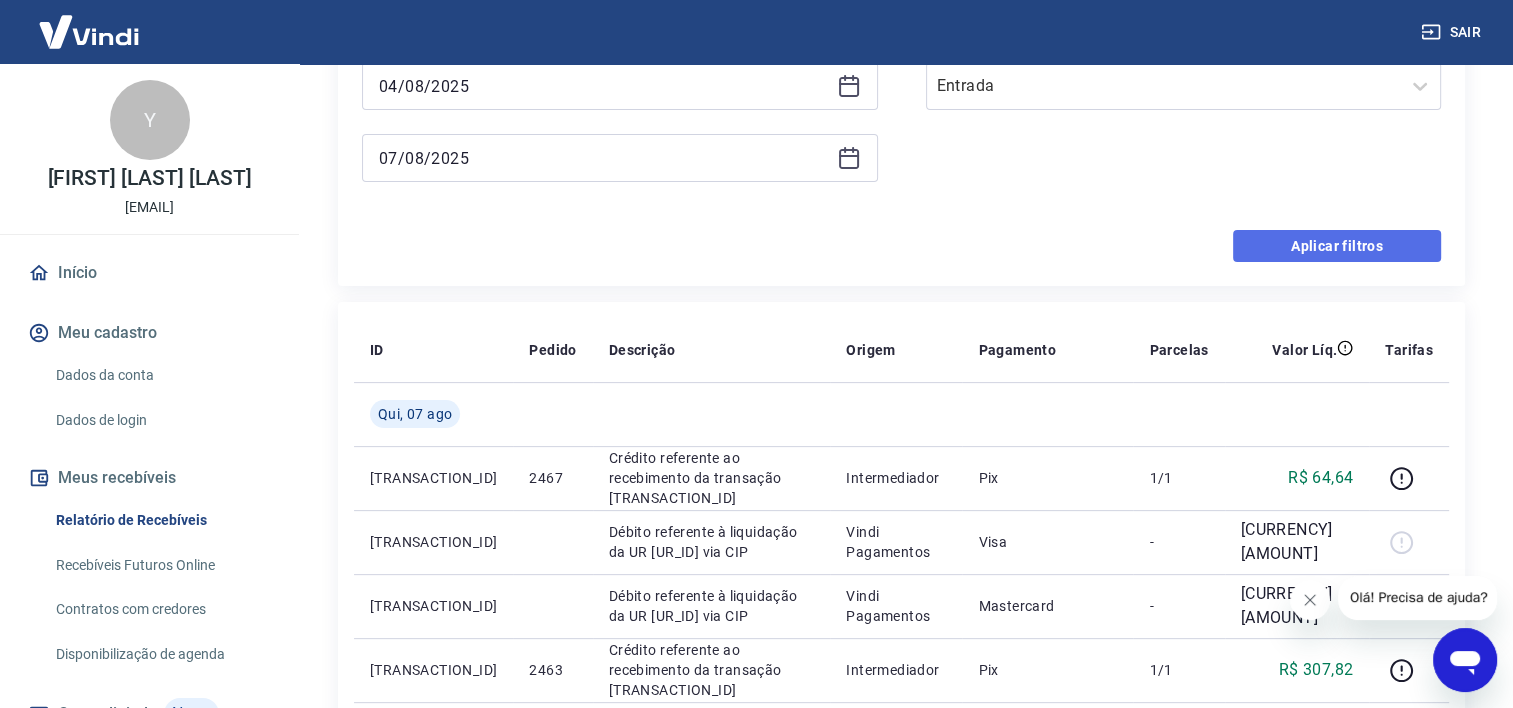 click on "Aplicar filtros" at bounding box center [1337, 246] 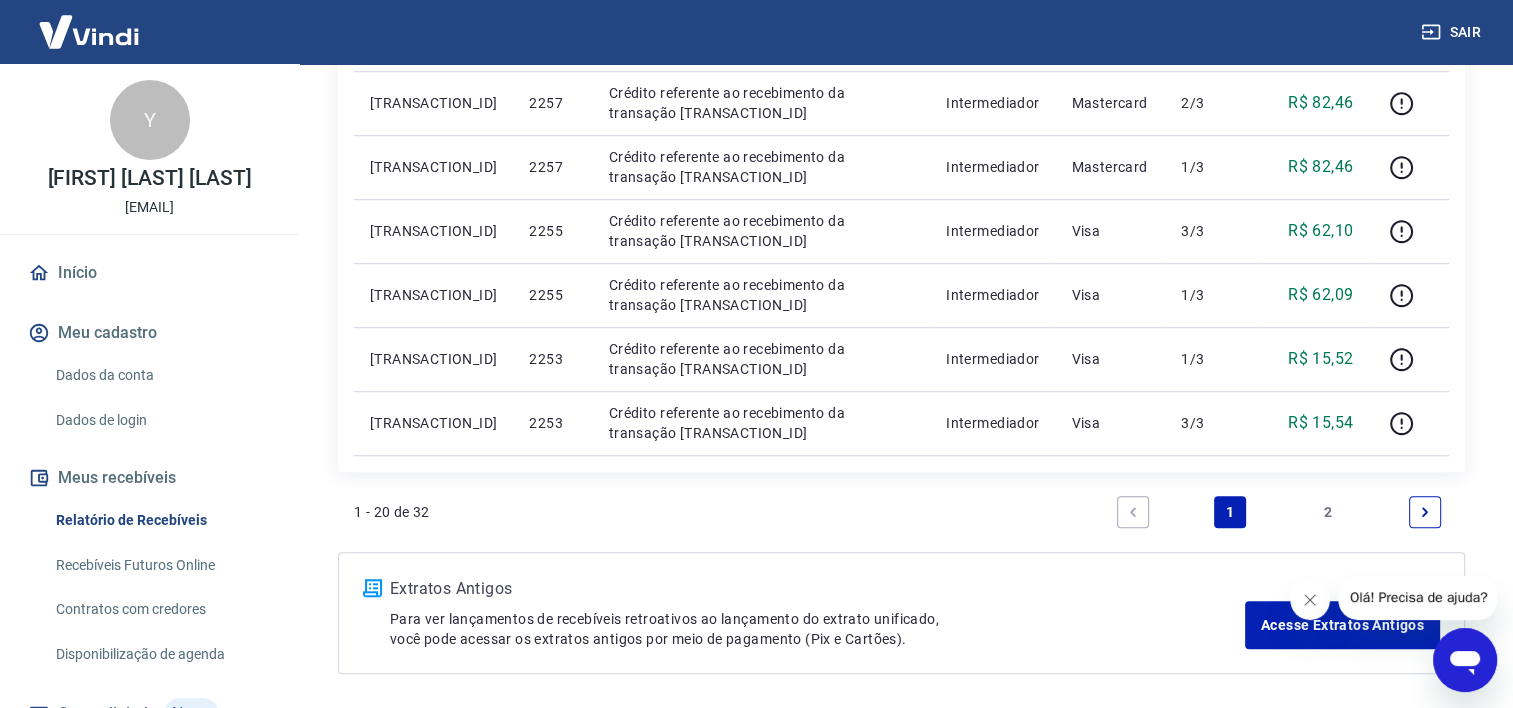 scroll, scrollTop: 1500, scrollLeft: 0, axis: vertical 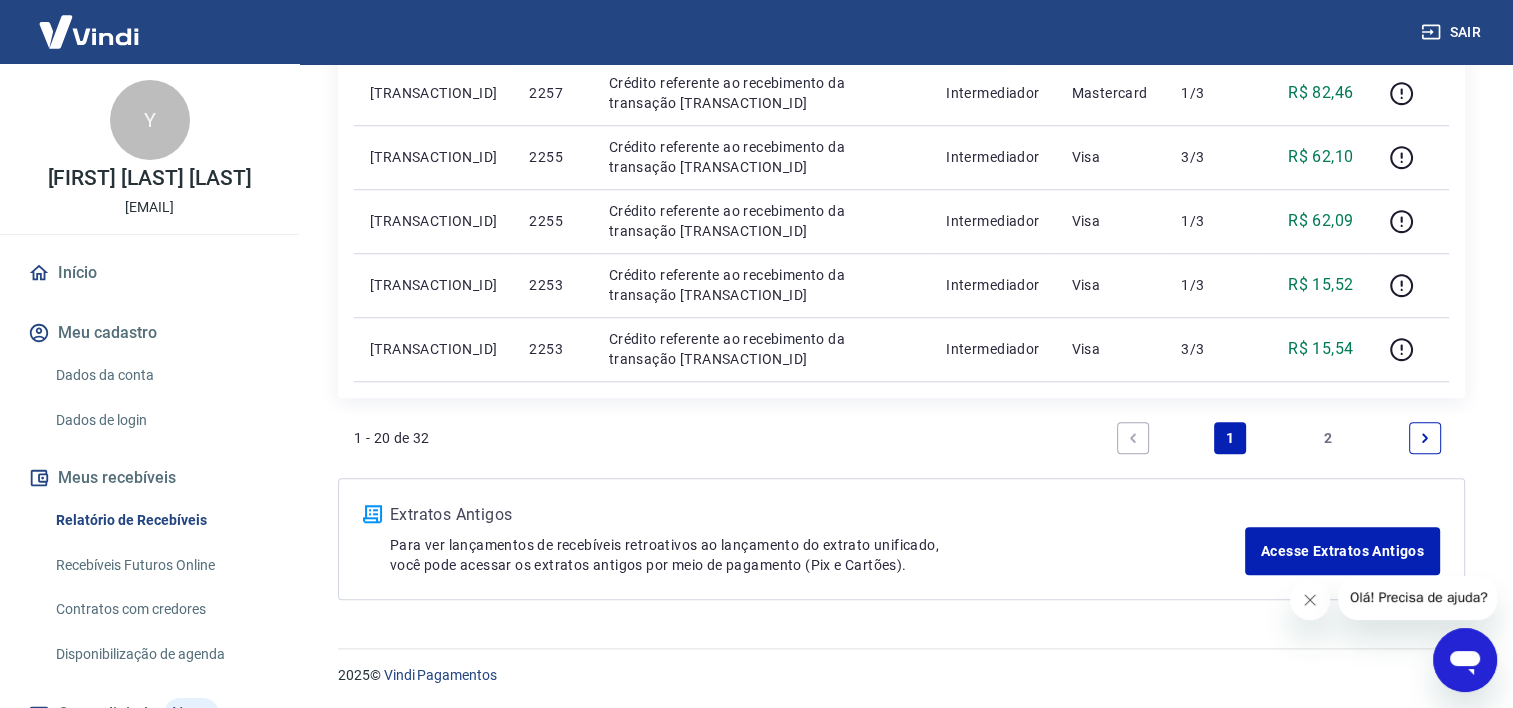 click on "2" at bounding box center (1328, 438) 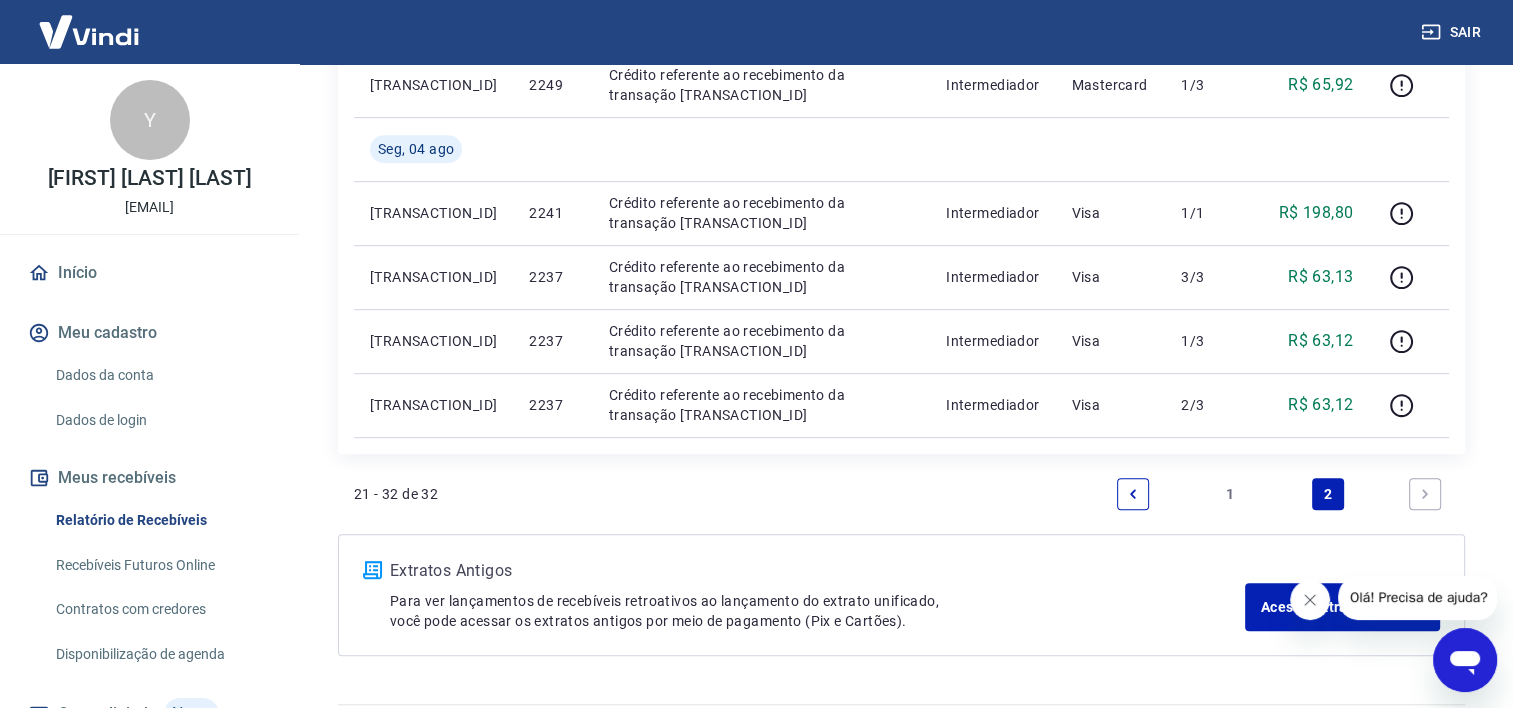 scroll, scrollTop: 924, scrollLeft: 0, axis: vertical 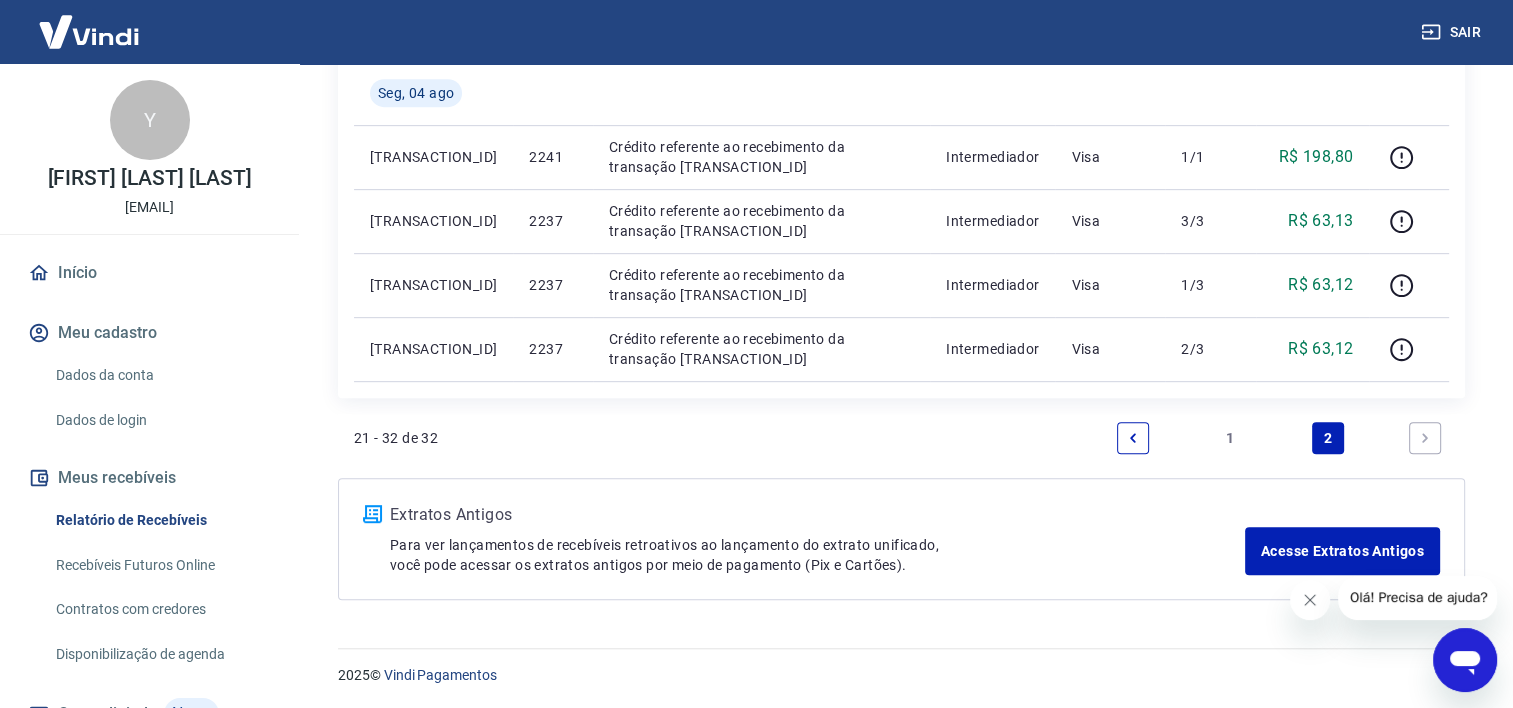 click on "1" at bounding box center [1230, 438] 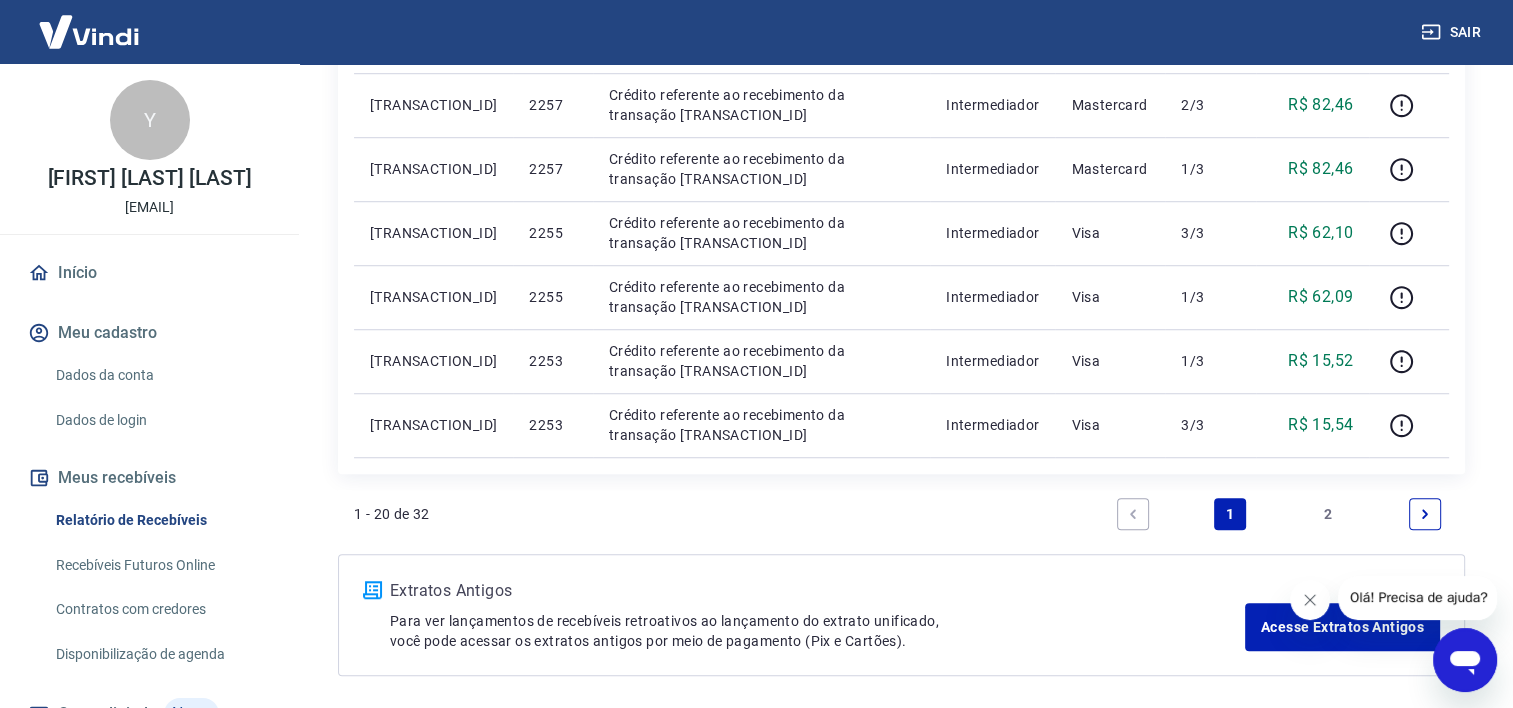 scroll, scrollTop: 1500, scrollLeft: 0, axis: vertical 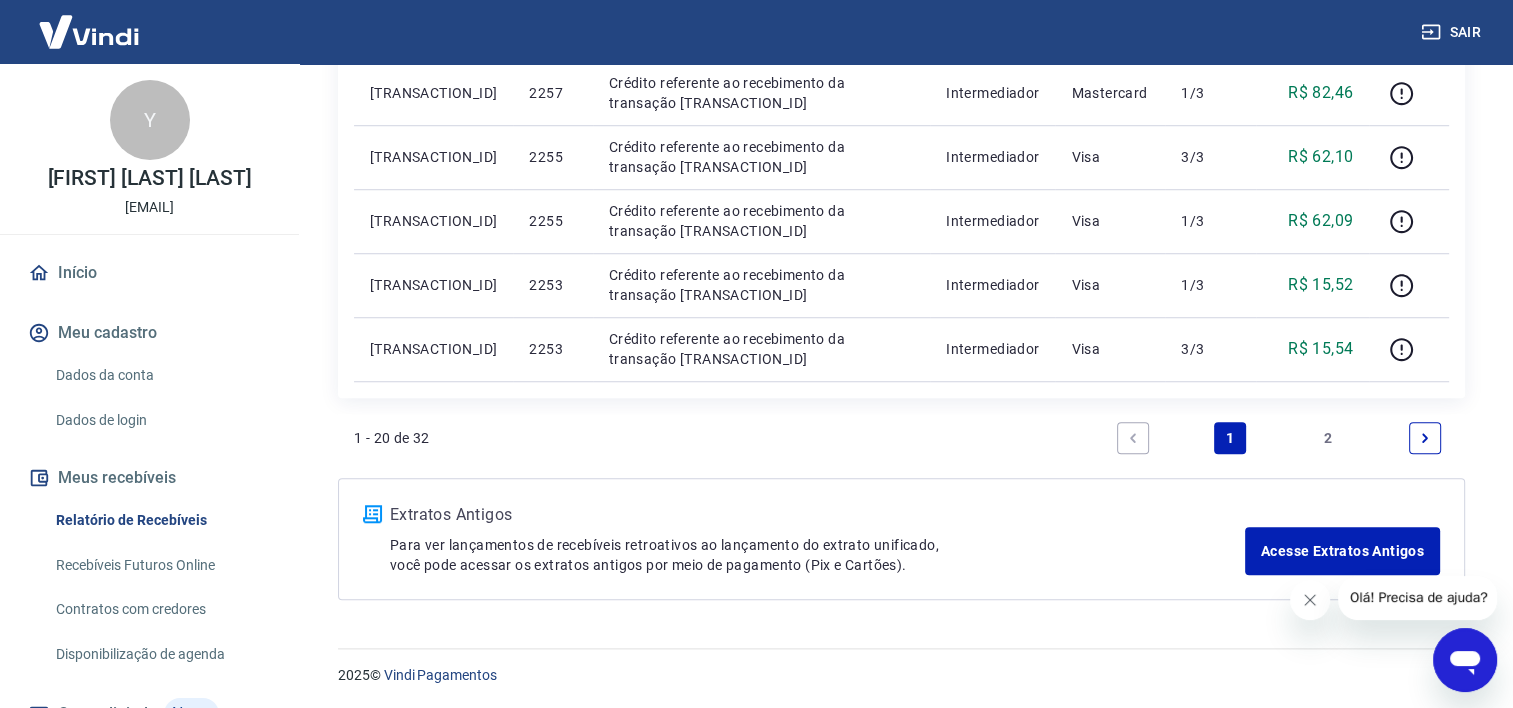 click on "2" at bounding box center [1328, 438] 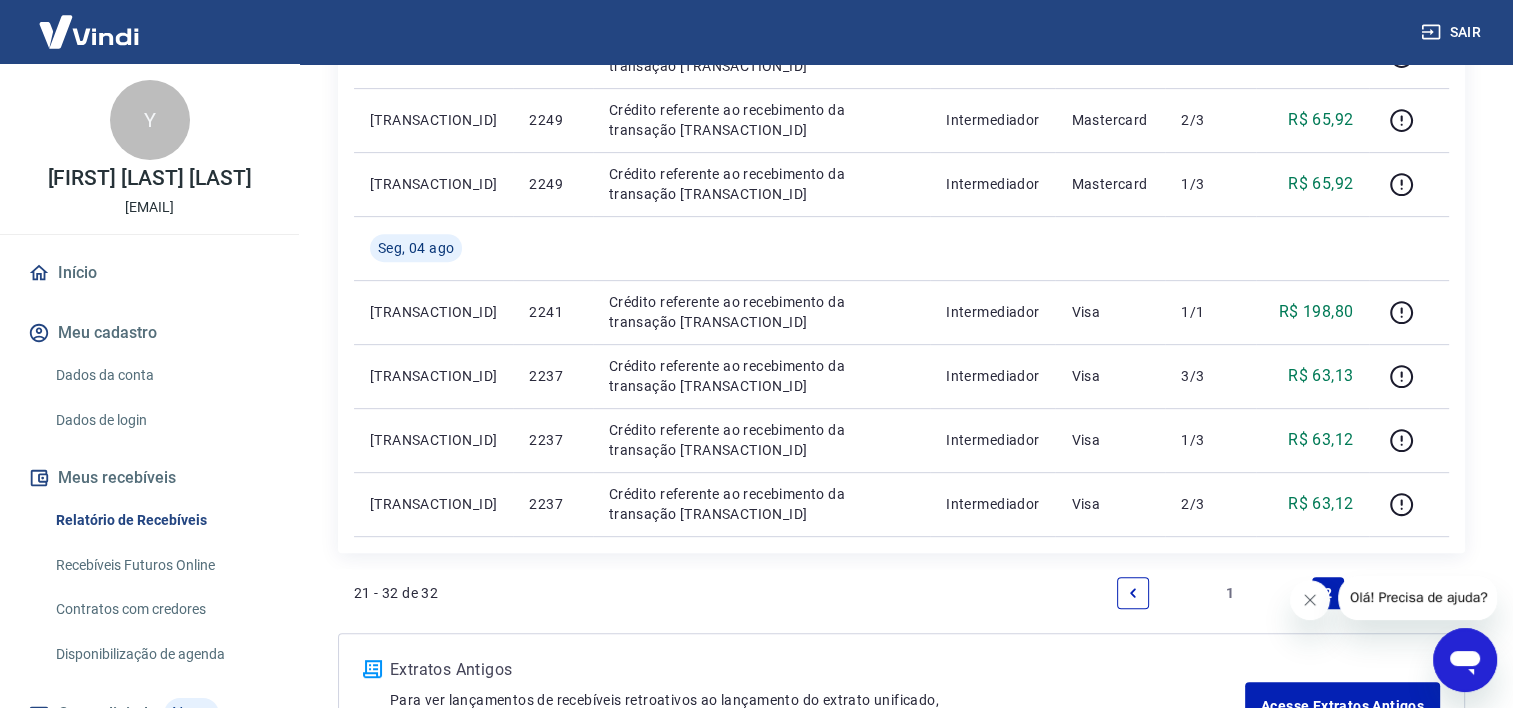 scroll, scrollTop: 924, scrollLeft: 0, axis: vertical 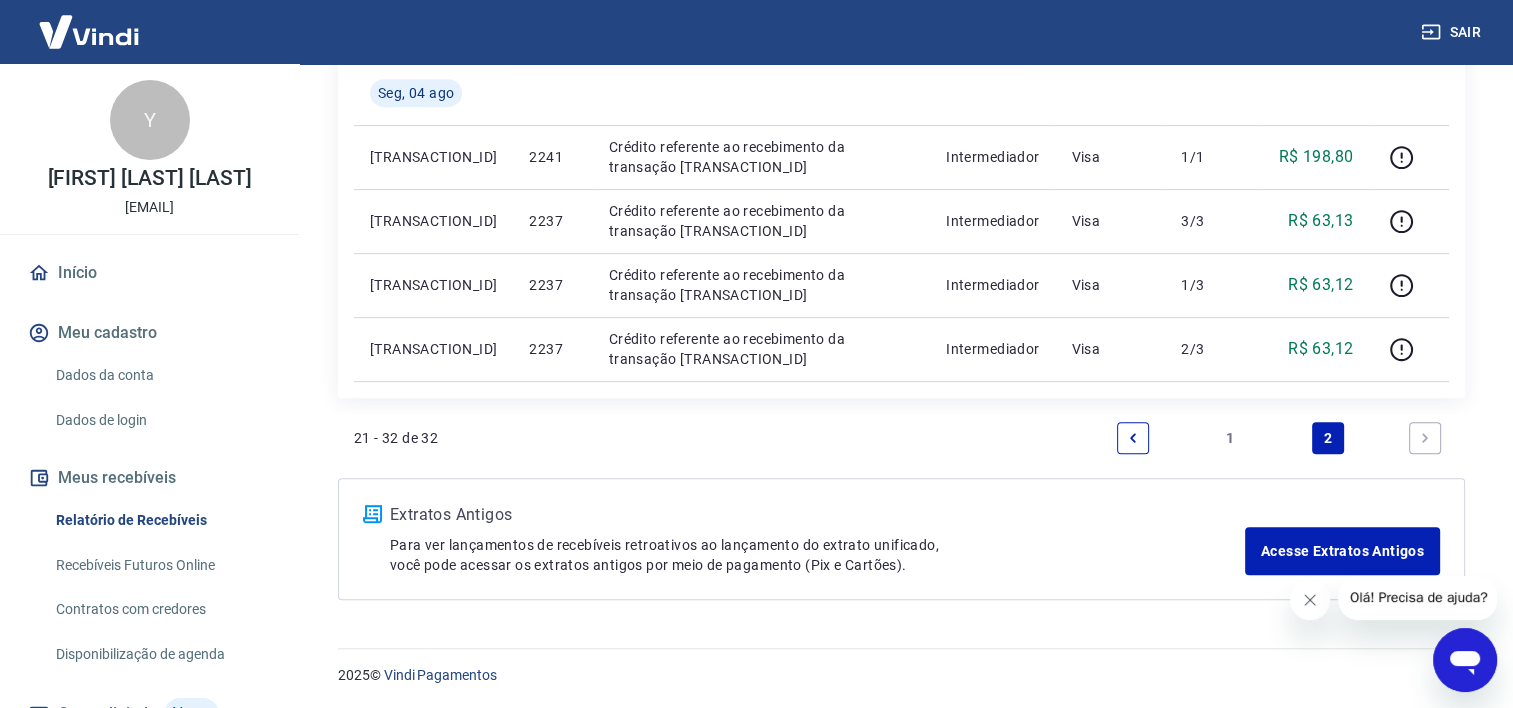 click on "1" at bounding box center (1230, 438) 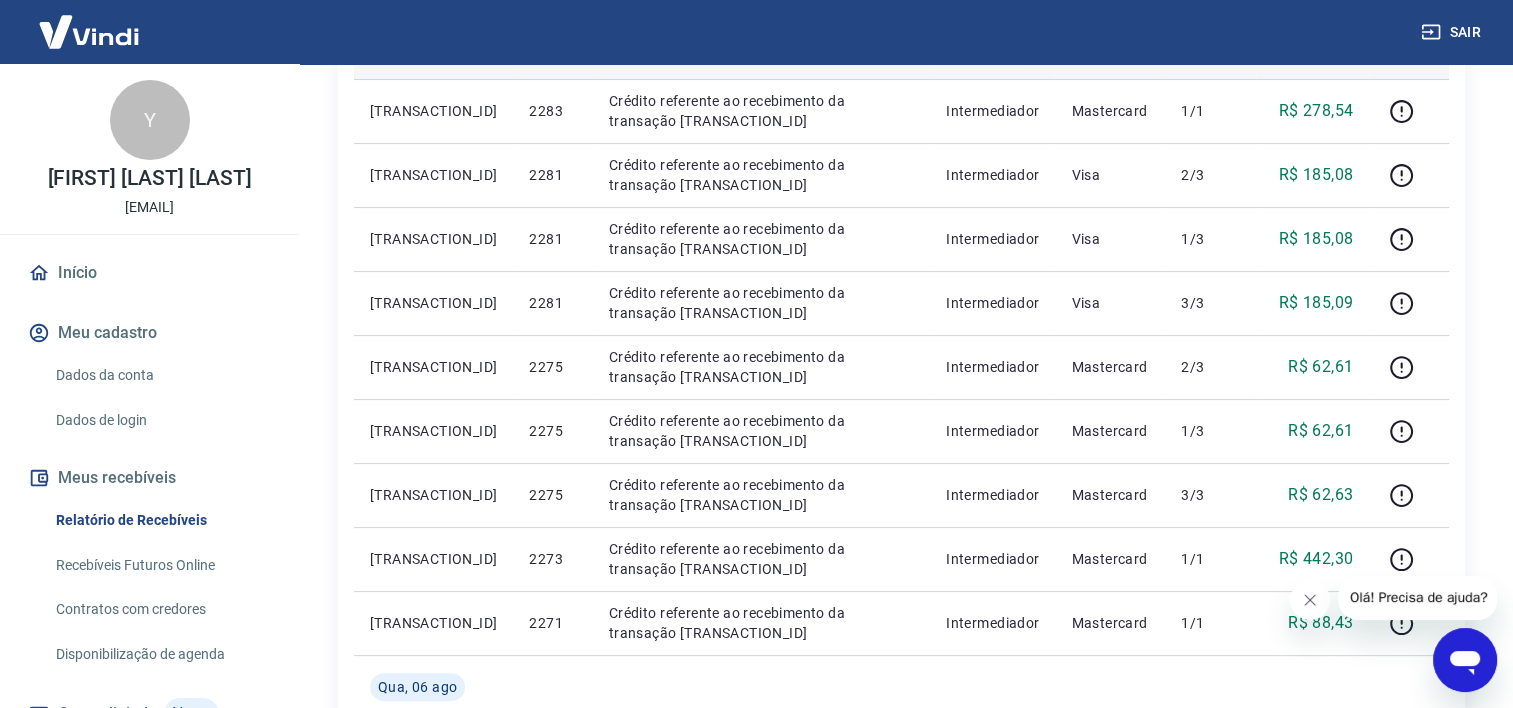 scroll, scrollTop: 397, scrollLeft: 0, axis: vertical 